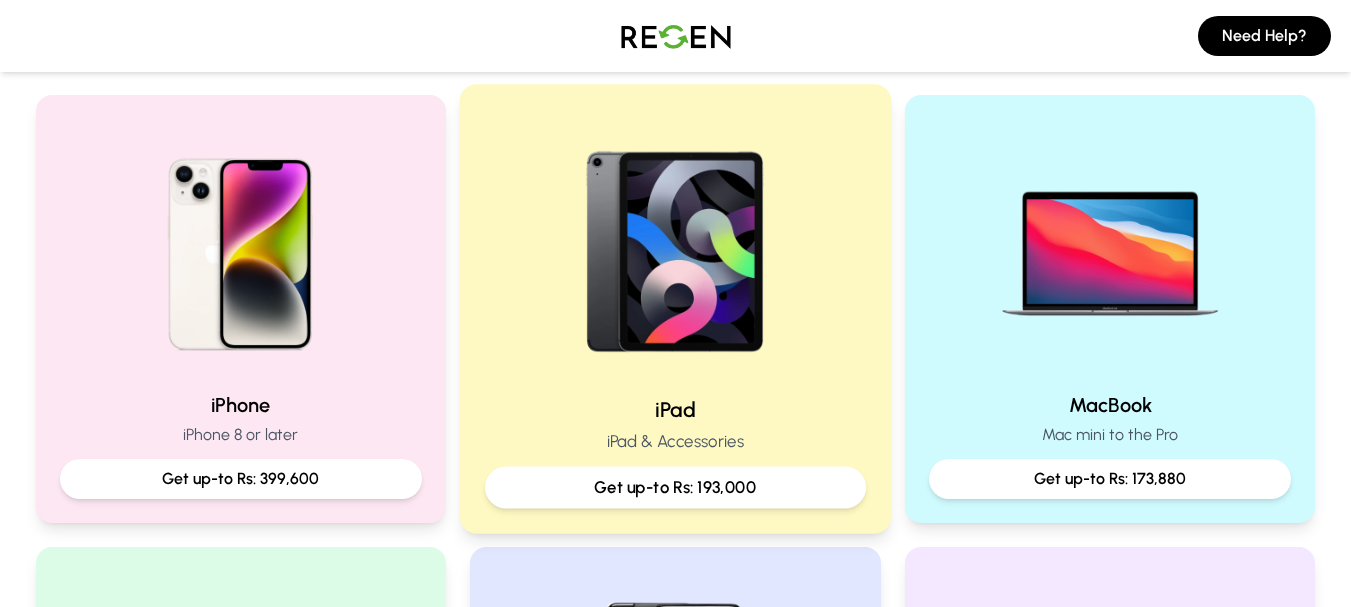 scroll, scrollTop: 400, scrollLeft: 0, axis: vertical 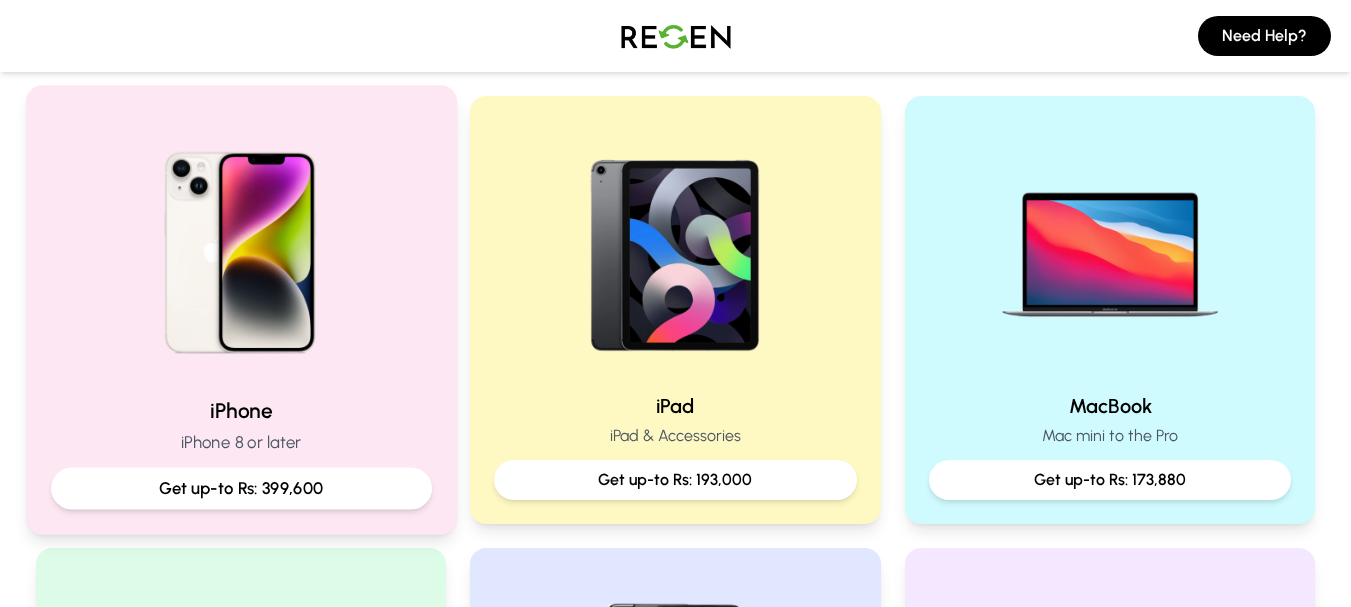 click at bounding box center (240, 245) 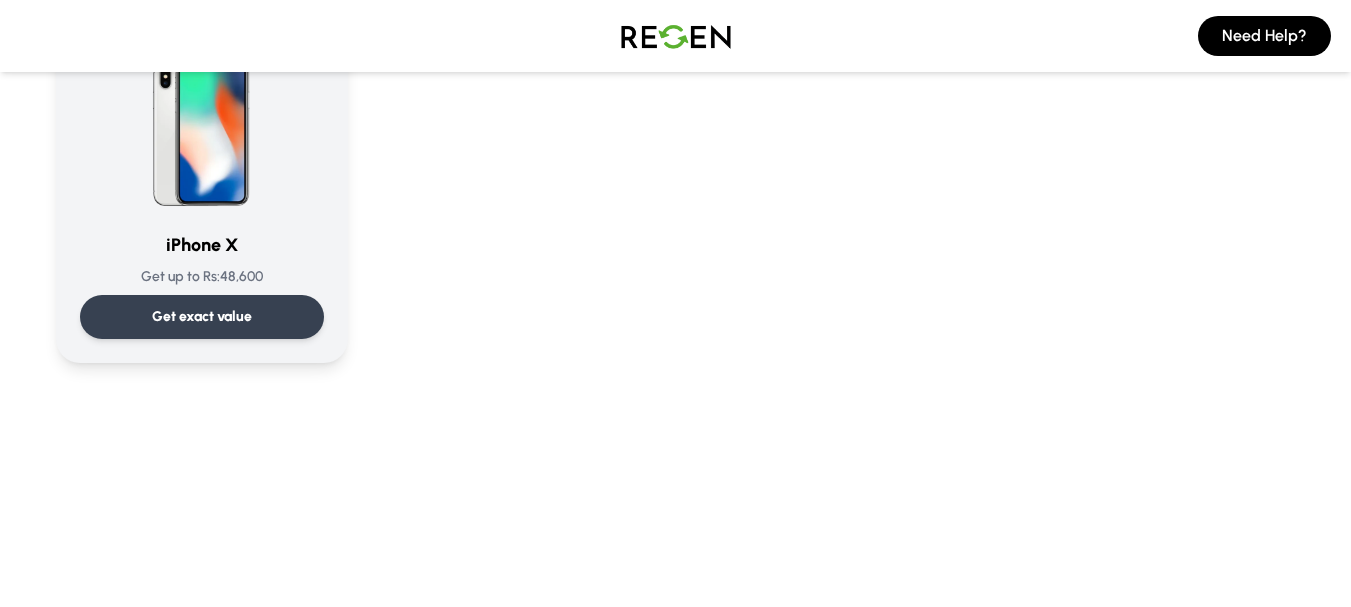 scroll, scrollTop: 2600, scrollLeft: 0, axis: vertical 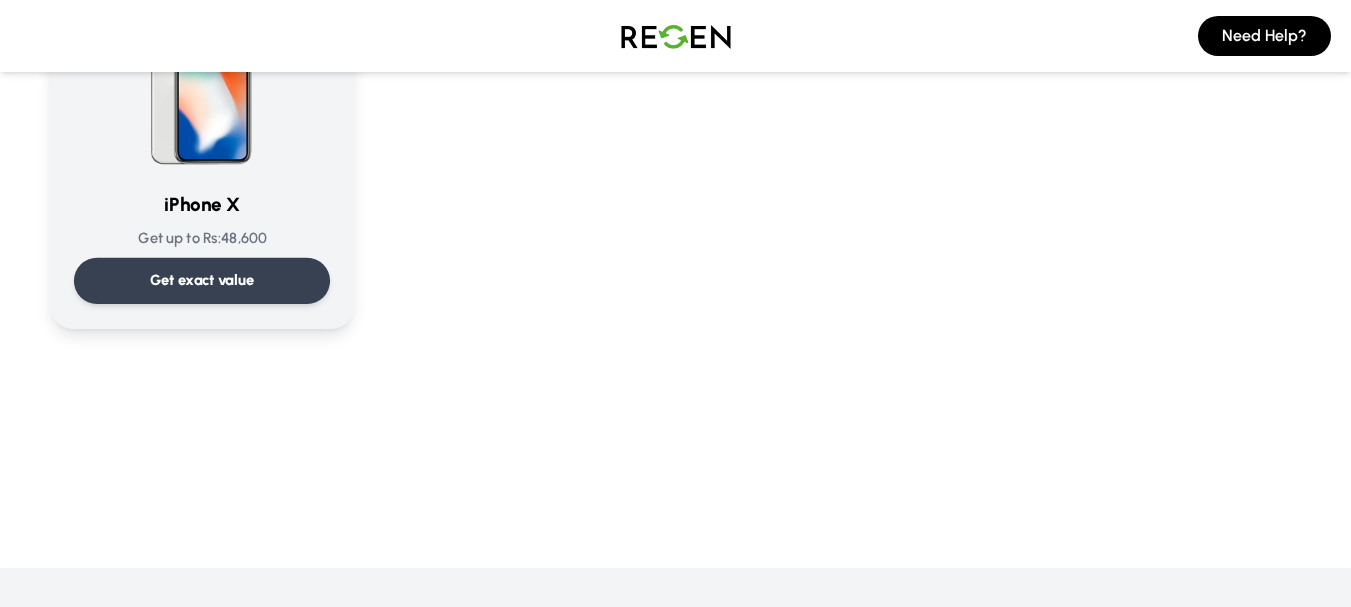 click on "Get exact value" at bounding box center (201, 281) 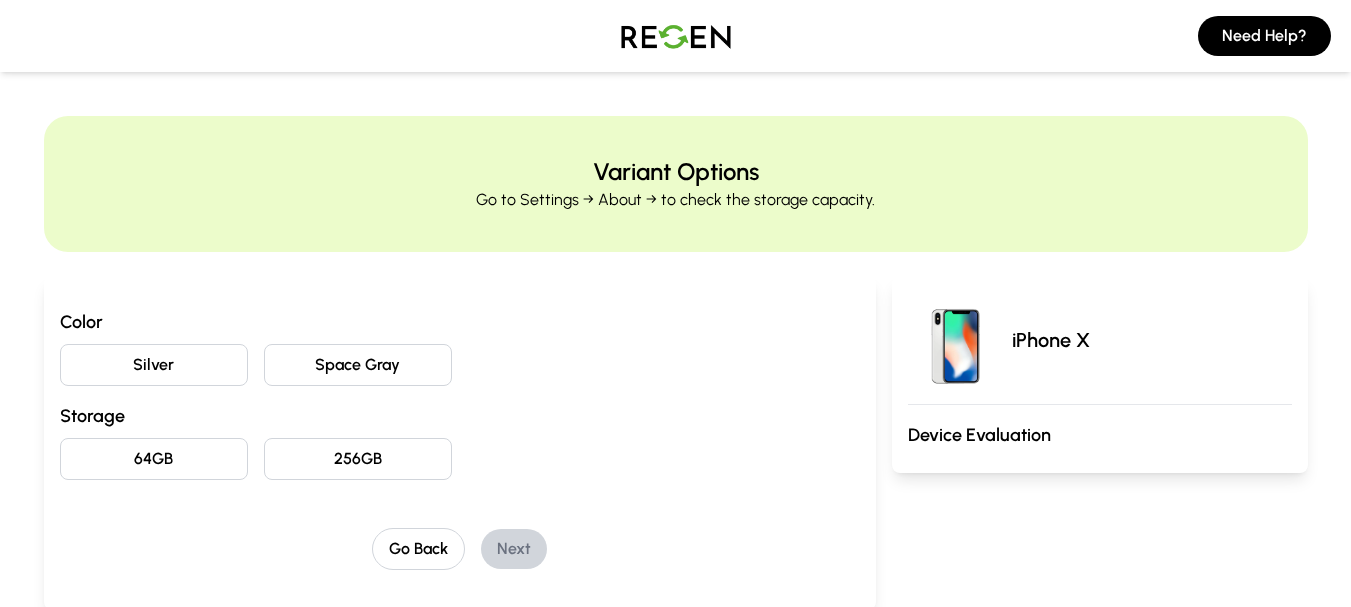 click on "Silver" at bounding box center (154, 365) 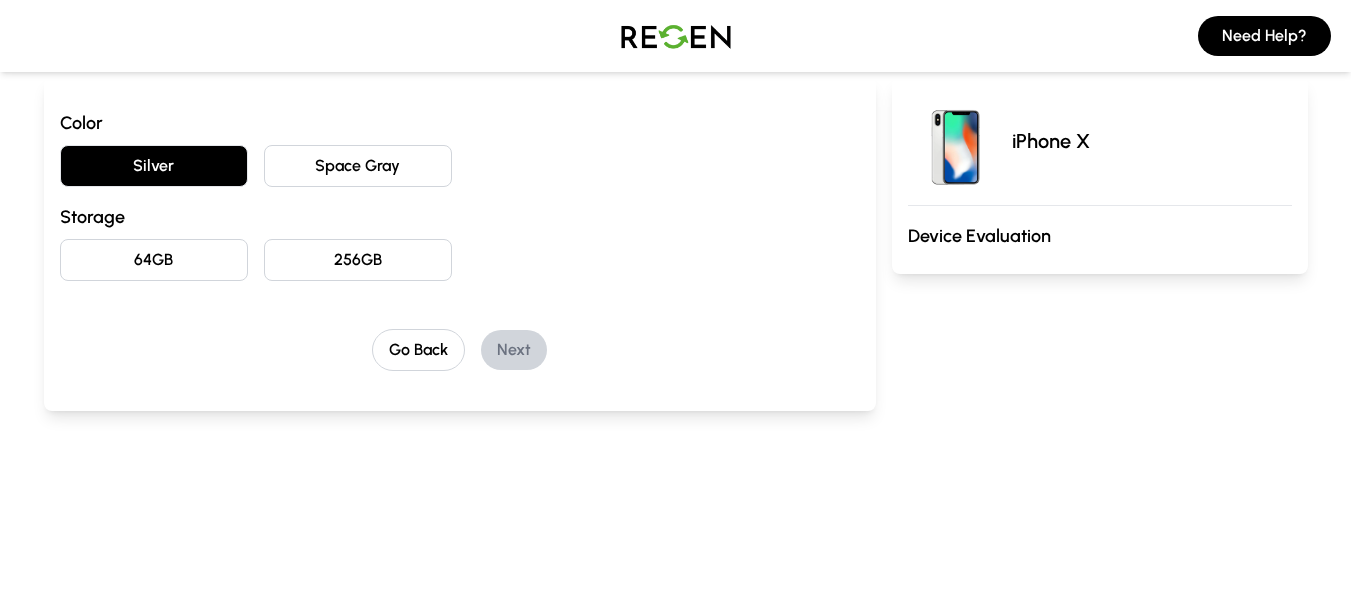 scroll, scrollTop: 200, scrollLeft: 0, axis: vertical 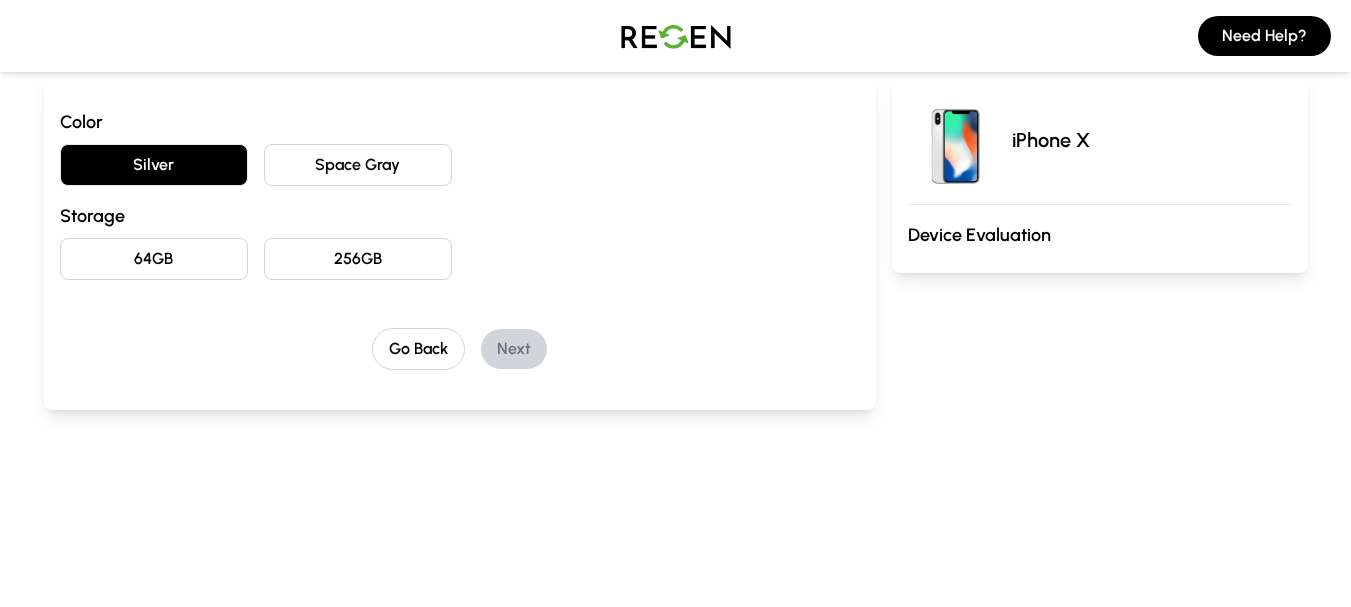 click on "256GB" at bounding box center [358, 259] 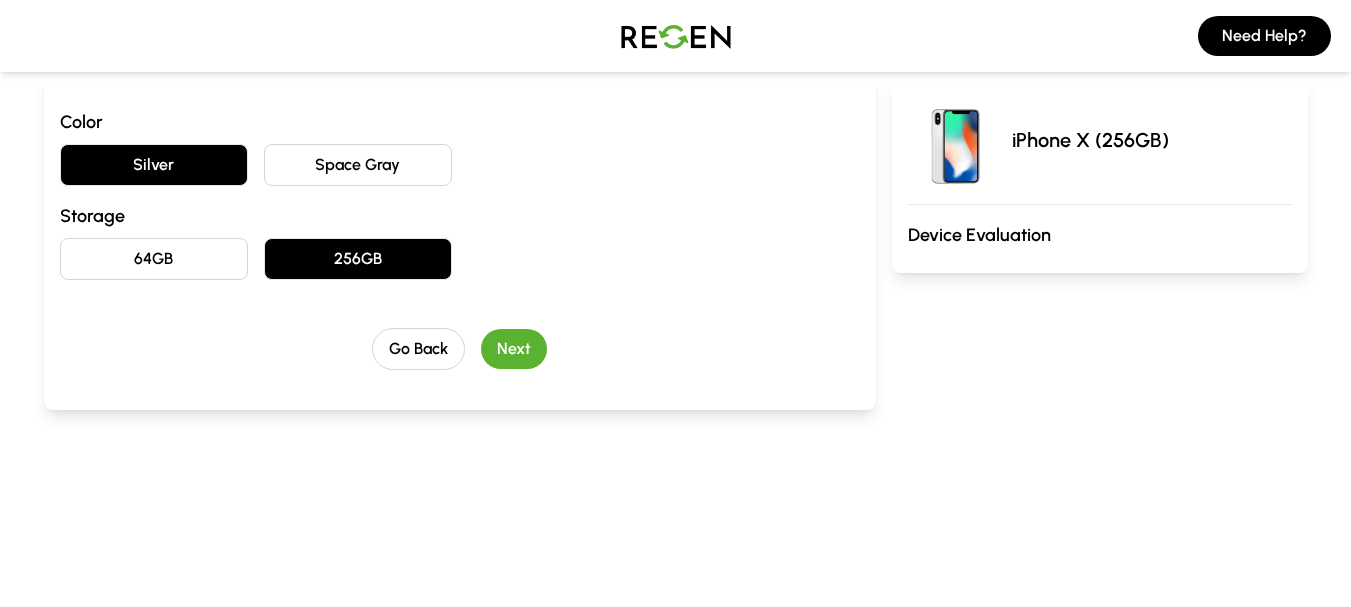 click on "Next" at bounding box center [514, 349] 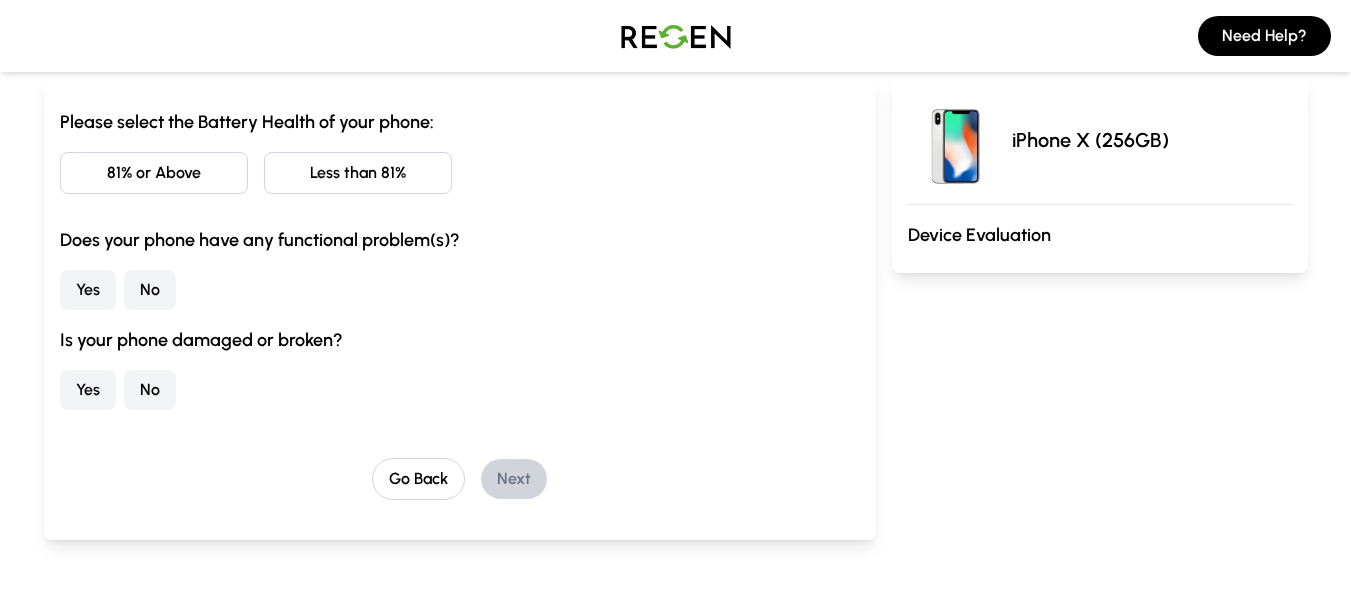 click on "81% or Above" at bounding box center (154, 173) 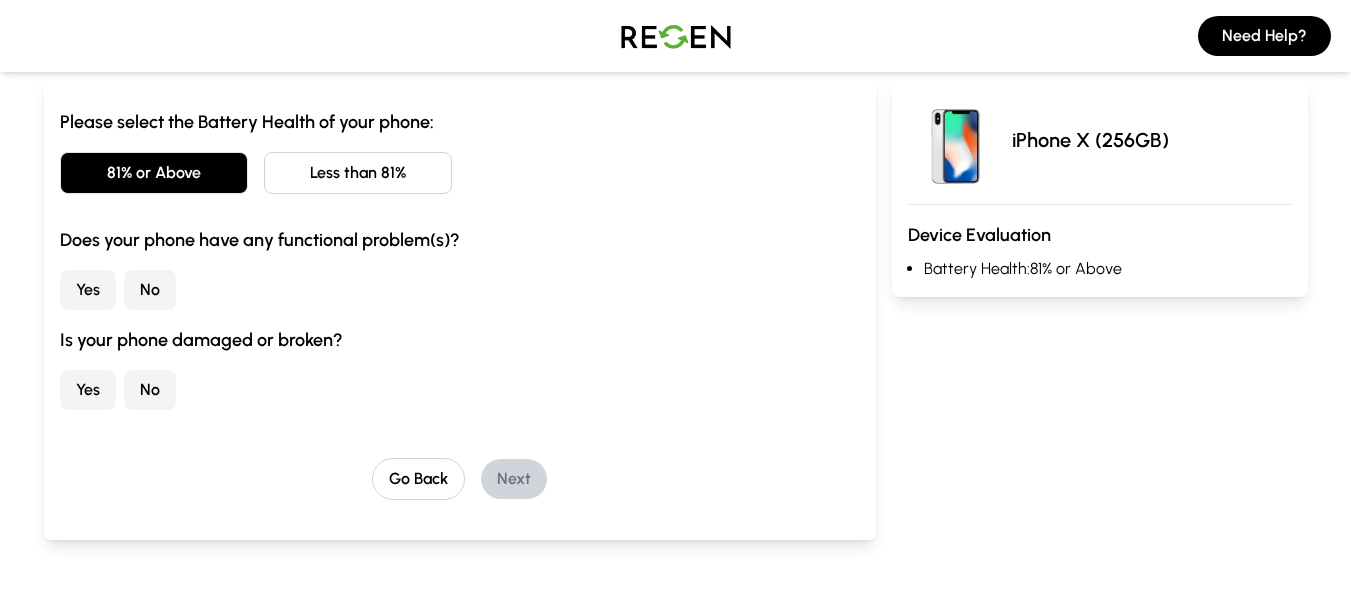 click on "No" at bounding box center [150, 290] 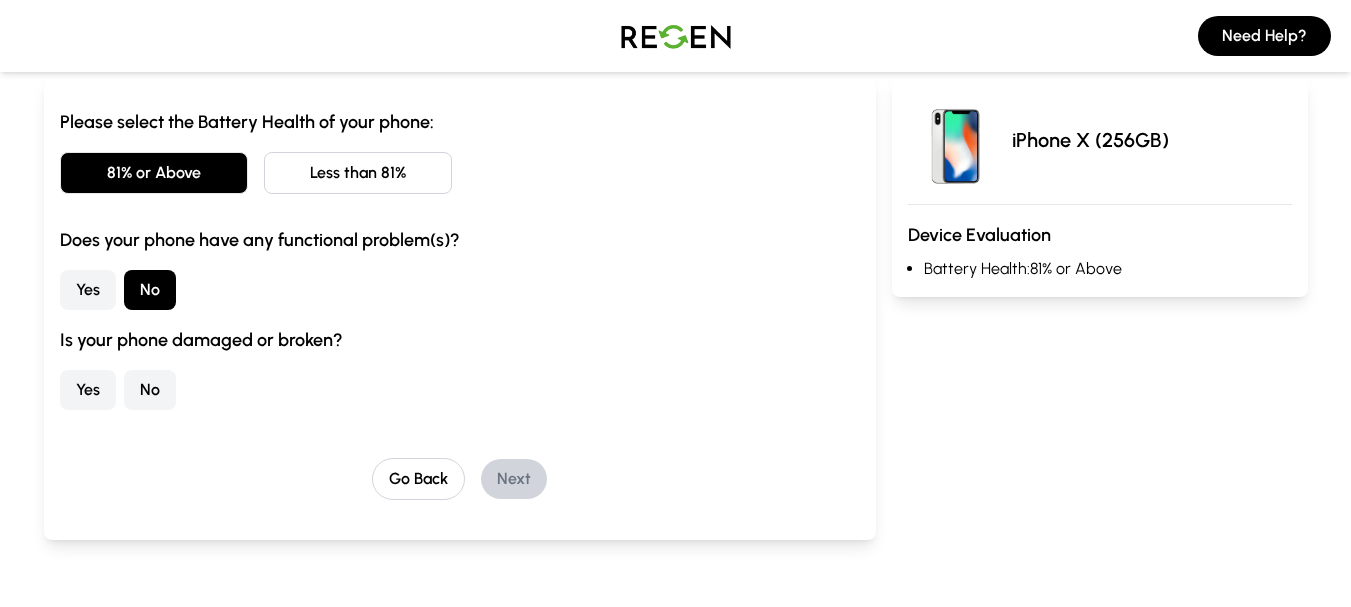click on "No" at bounding box center [150, 390] 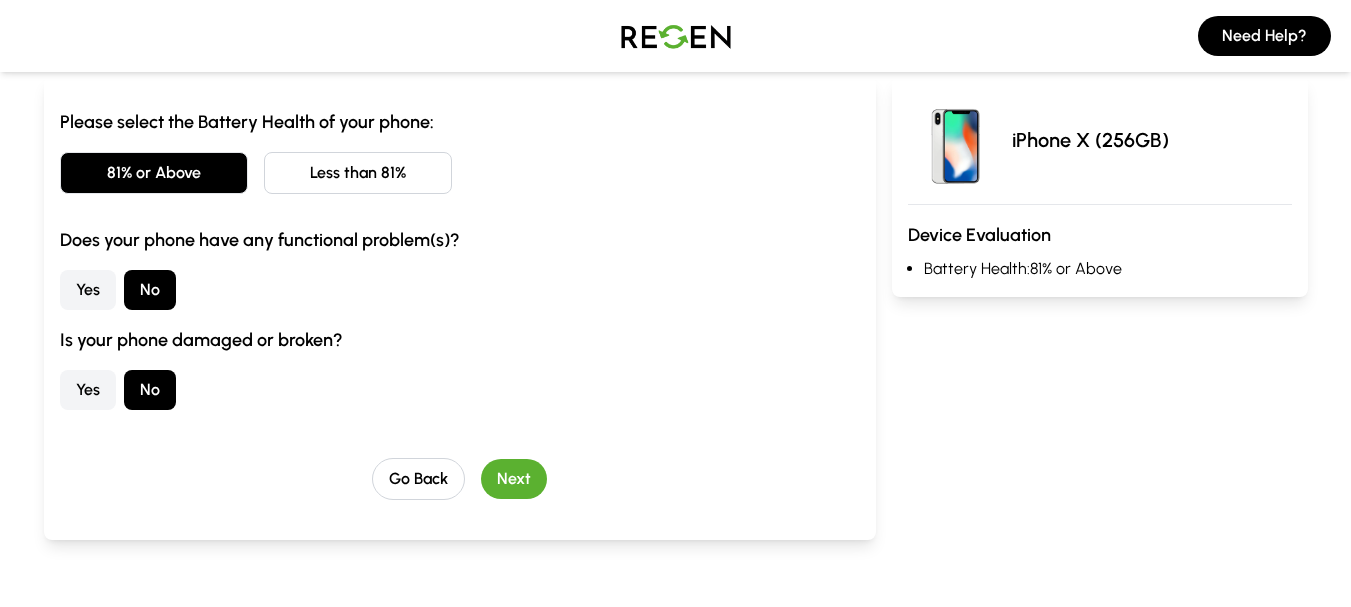 click on "Next" at bounding box center [514, 479] 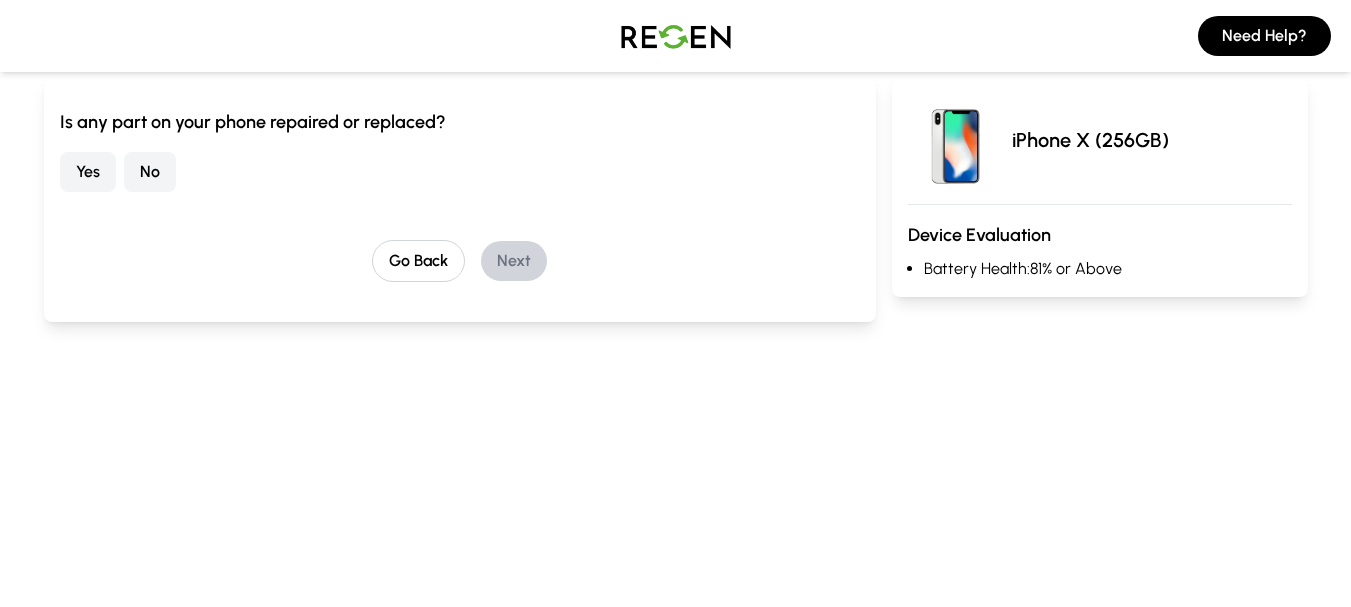click on "Yes" at bounding box center [88, 172] 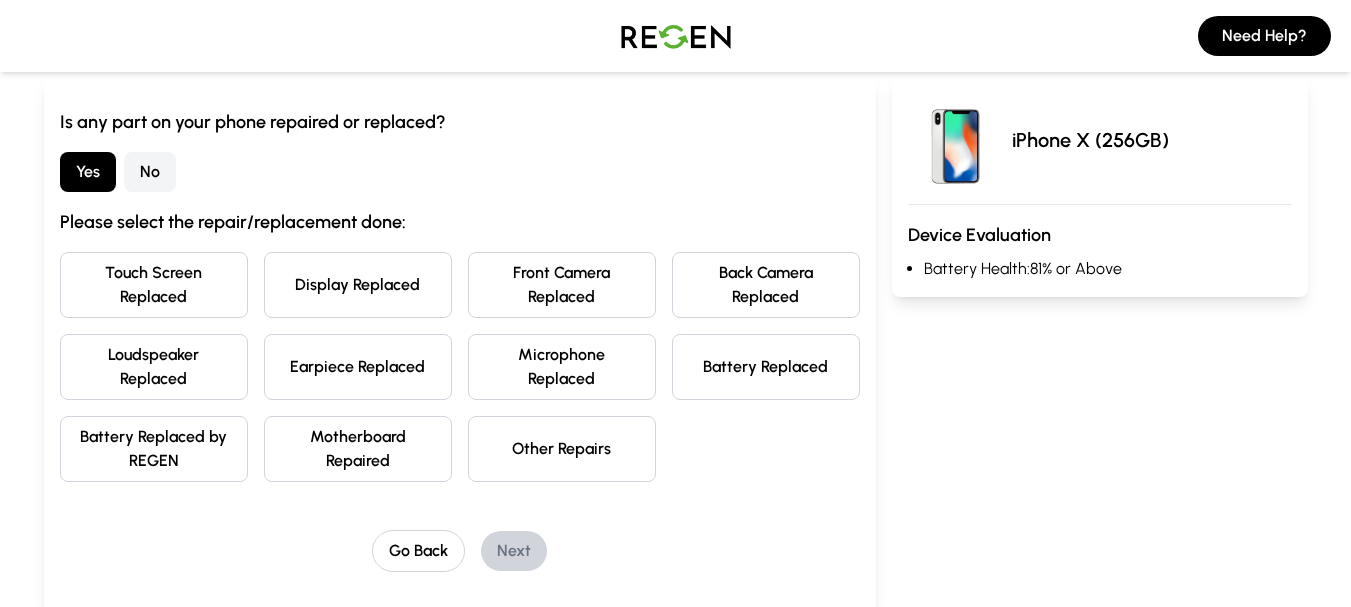 click on "Battery Replaced" at bounding box center (766, 367) 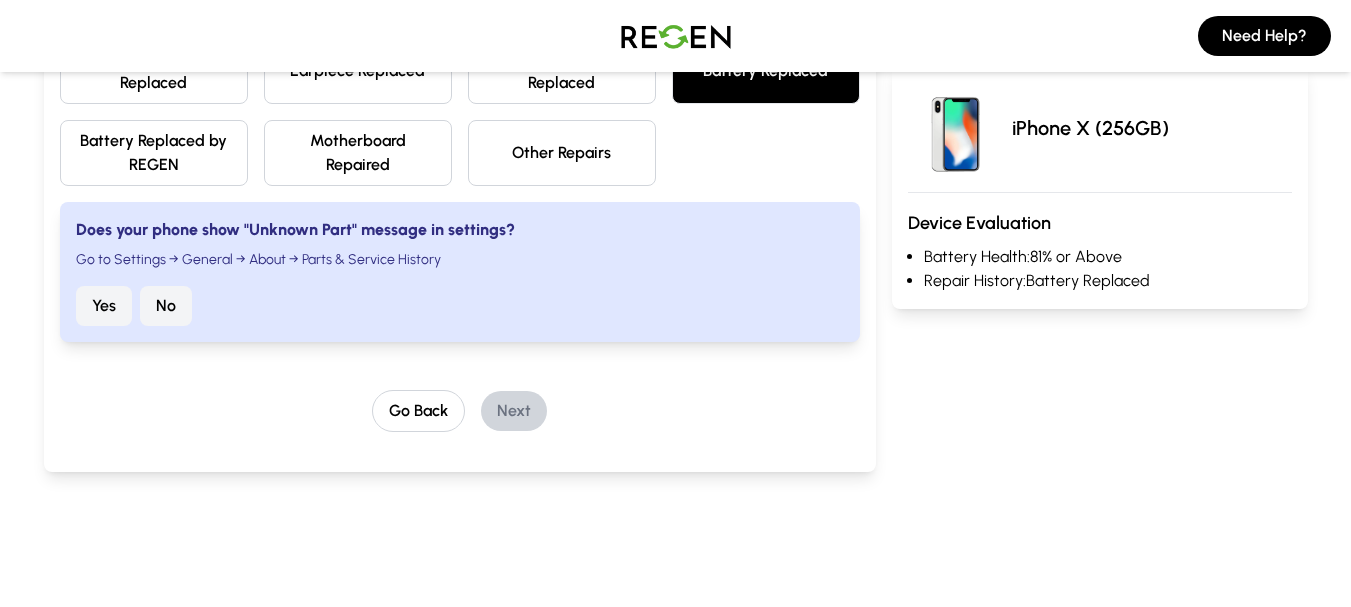 scroll, scrollTop: 500, scrollLeft: 0, axis: vertical 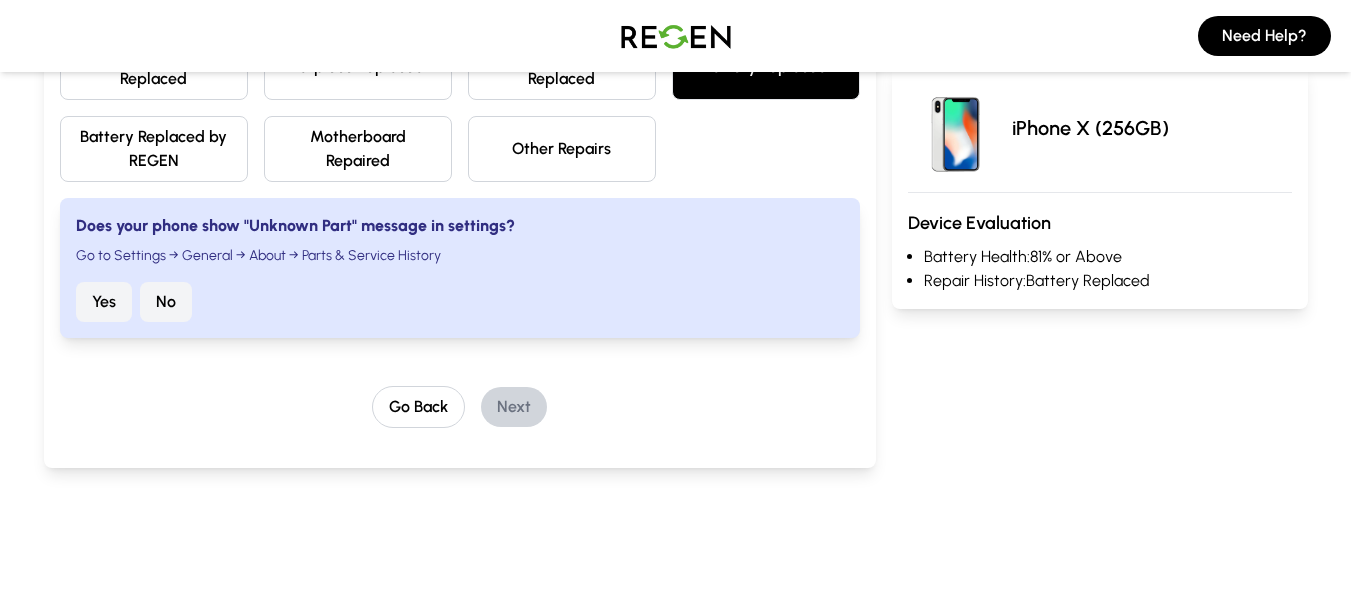 click on "No" at bounding box center [166, 302] 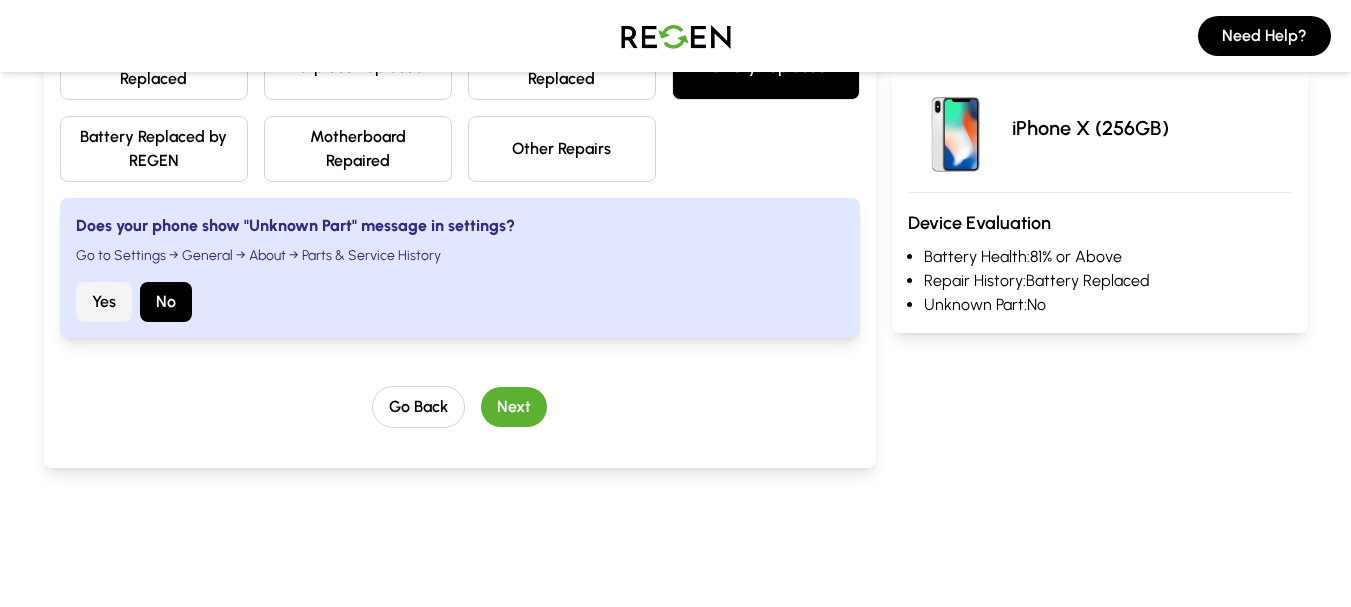 click on "Next" at bounding box center [514, 407] 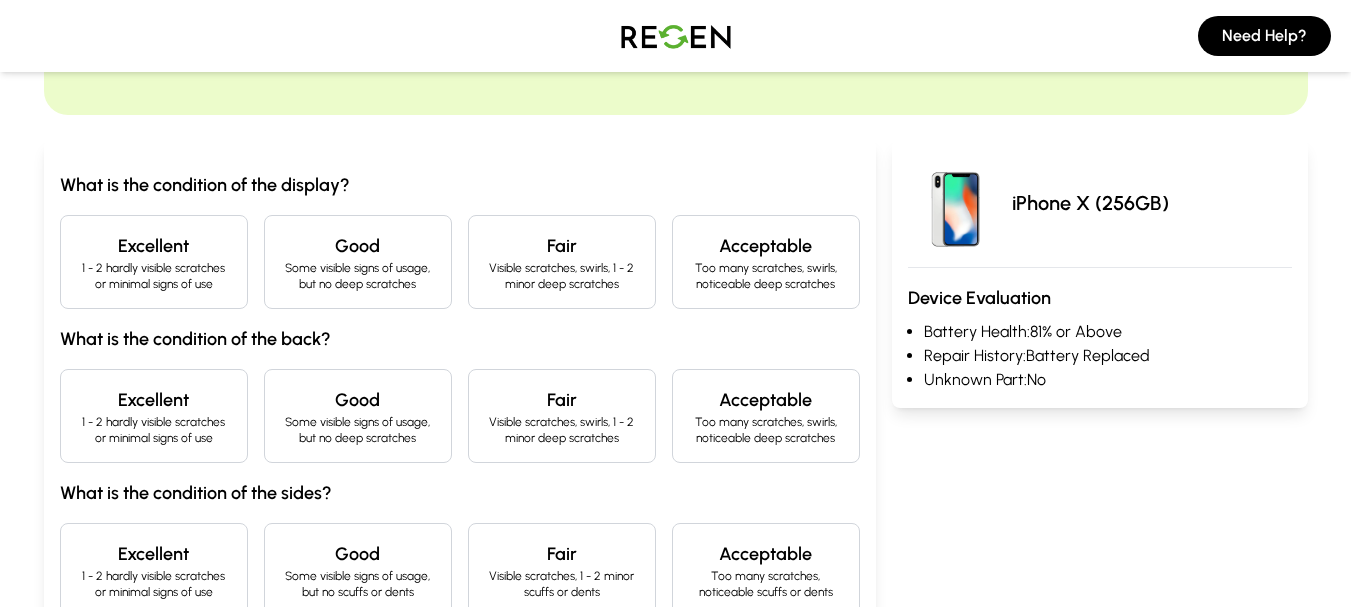 scroll, scrollTop: 116, scrollLeft: 0, axis: vertical 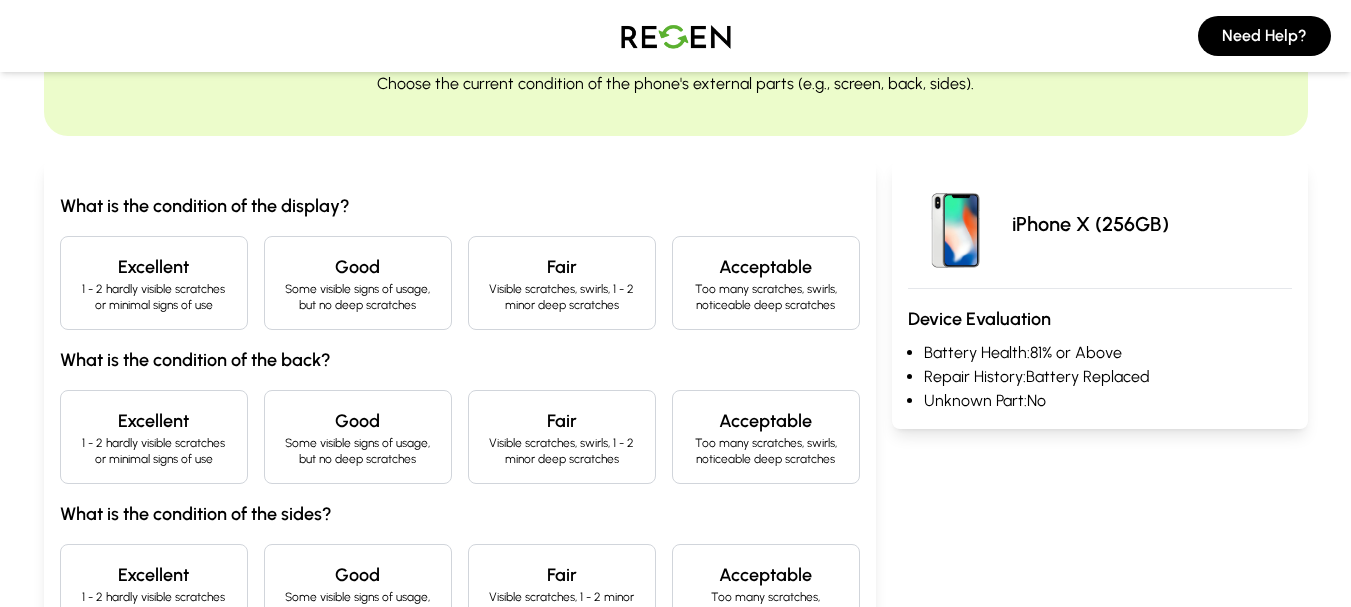 click on "Excellent" at bounding box center [154, 267] 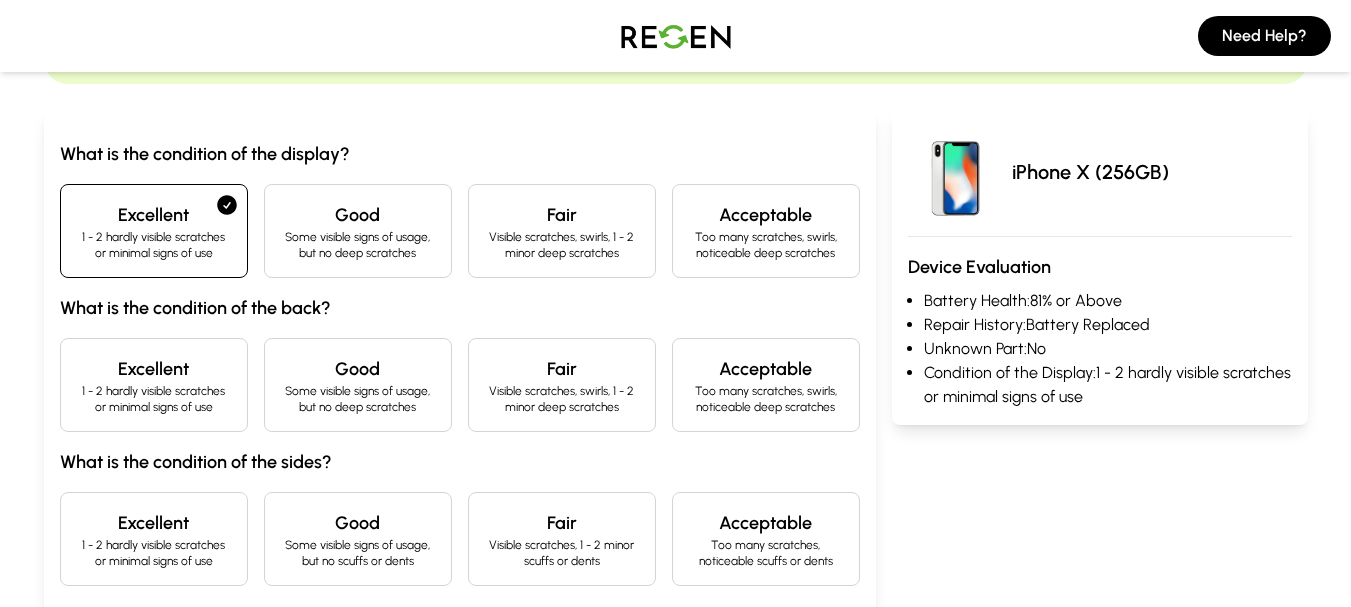 scroll, scrollTop: 216, scrollLeft: 0, axis: vertical 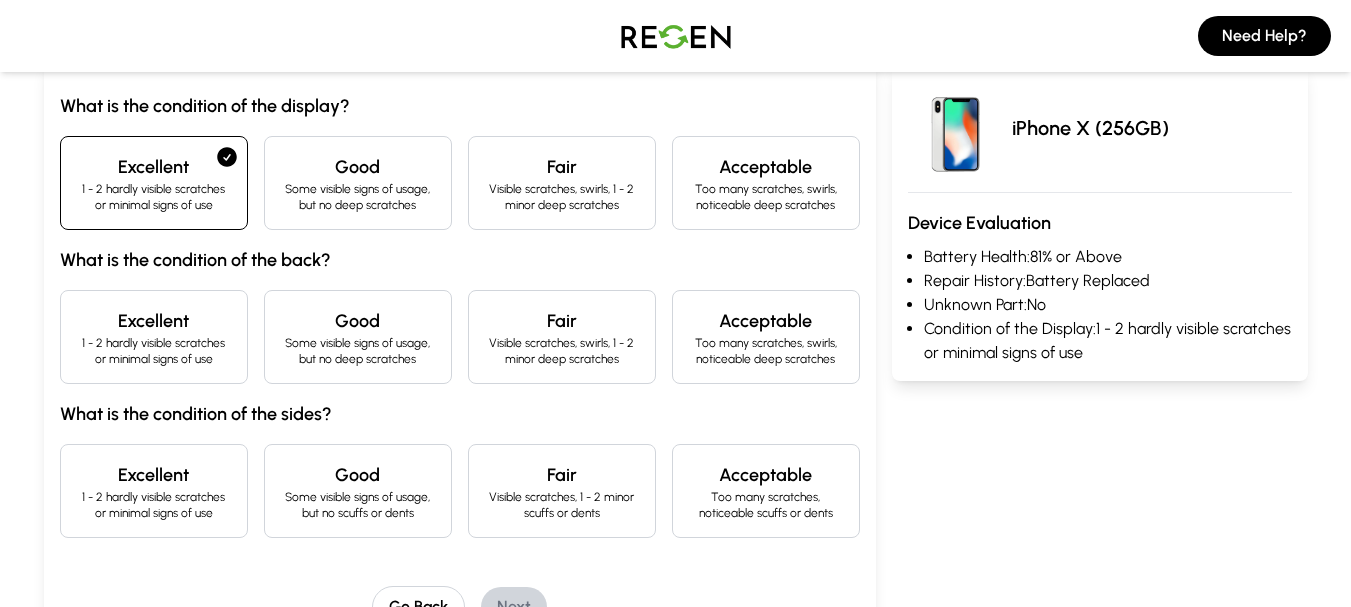 click on "Good" at bounding box center (358, 321) 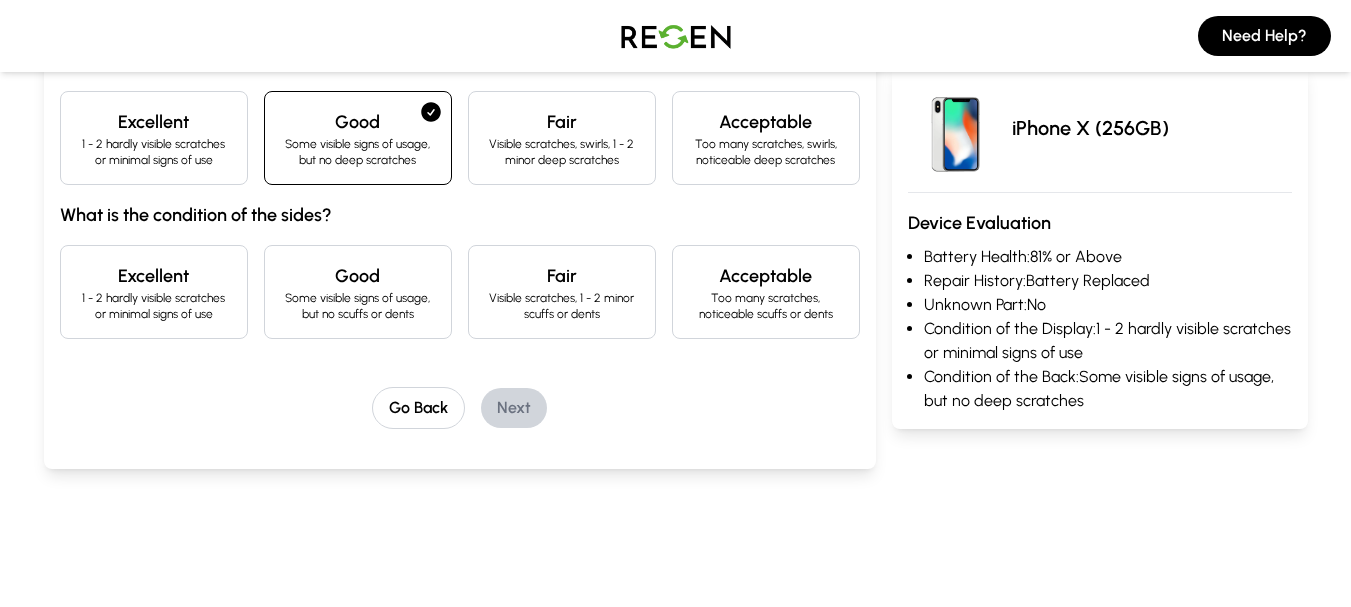 scroll, scrollTop: 416, scrollLeft: 0, axis: vertical 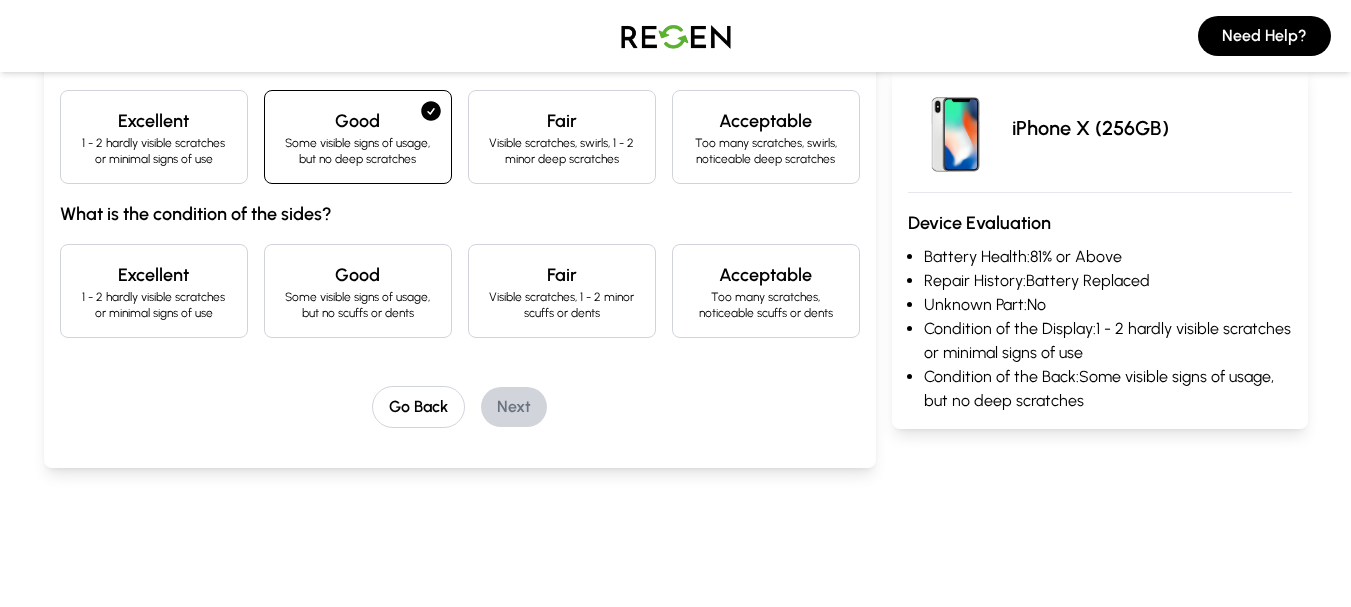 click on "Some visible signs of usage, but no scuffs or dents" at bounding box center [358, 305] 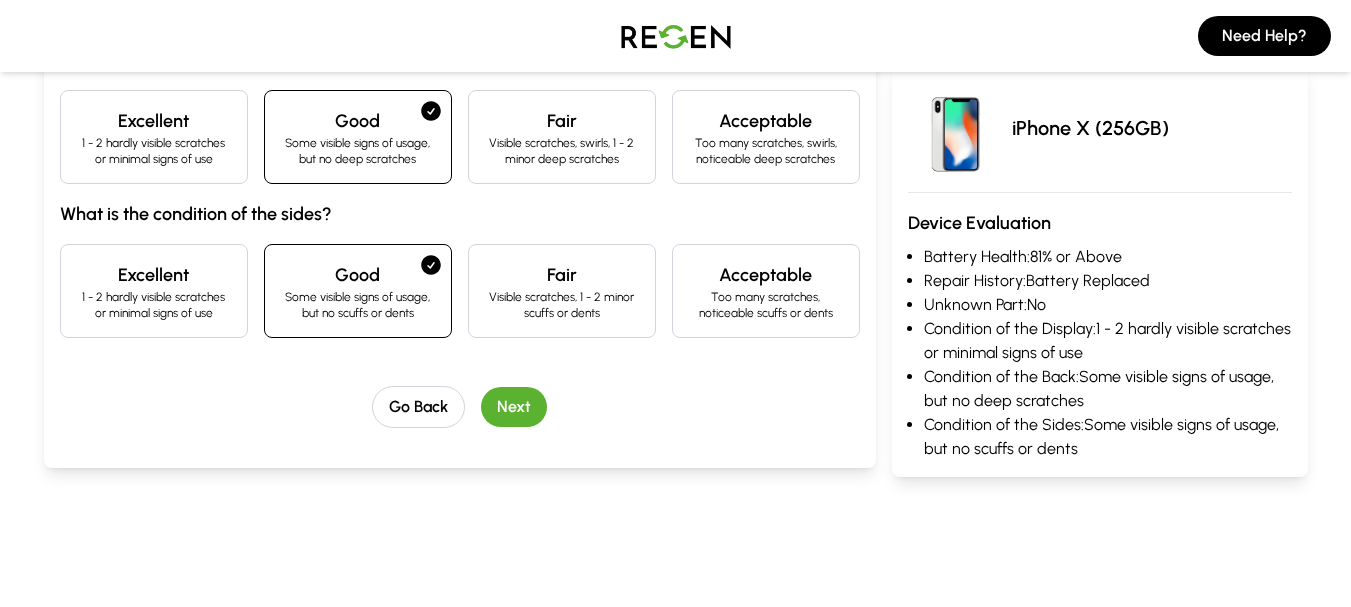 click on "Next" at bounding box center (514, 407) 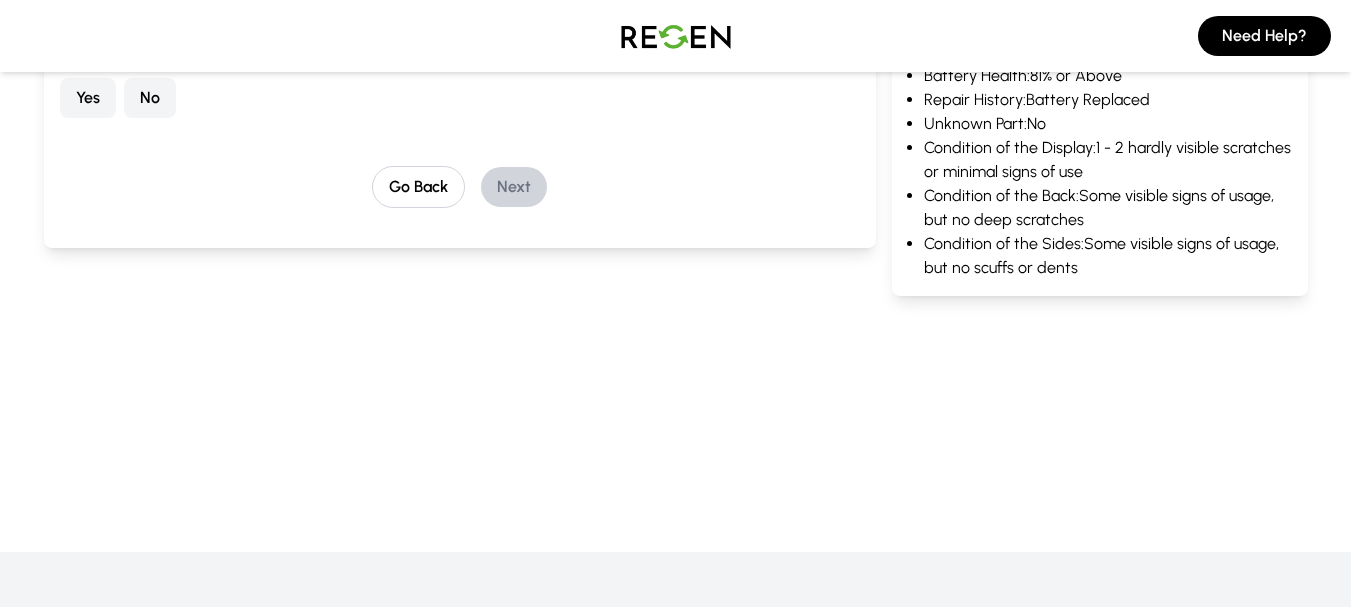 scroll, scrollTop: 196, scrollLeft: 0, axis: vertical 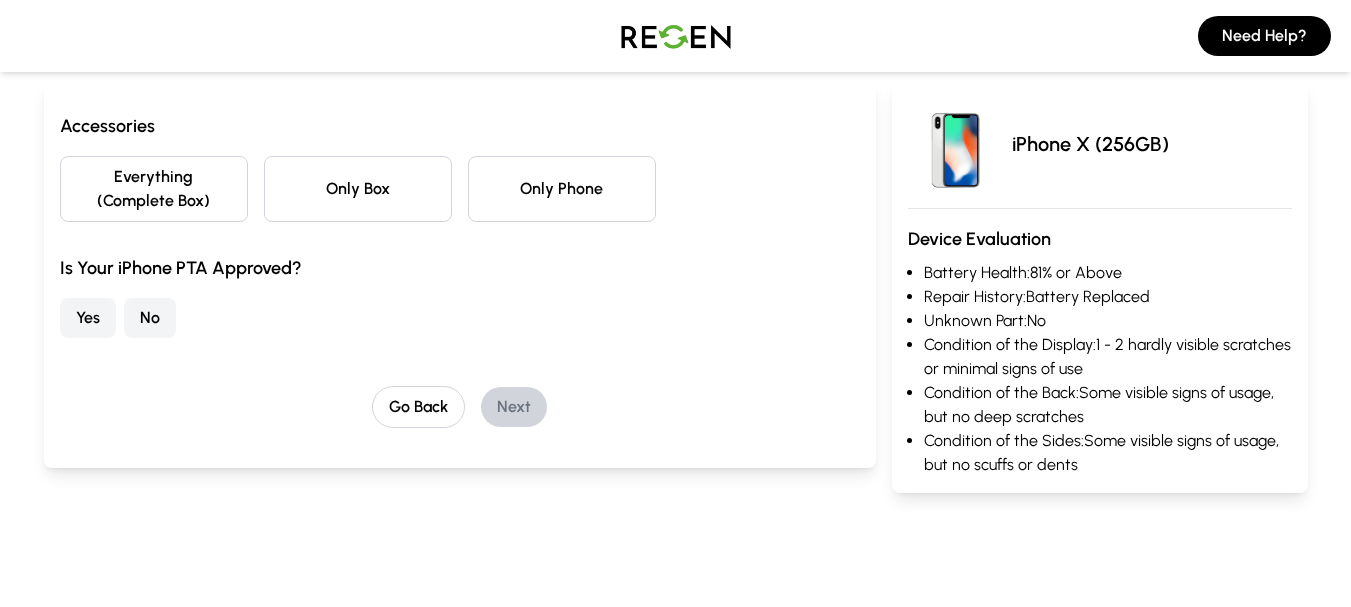 click on "Only Phone" at bounding box center [562, 189] 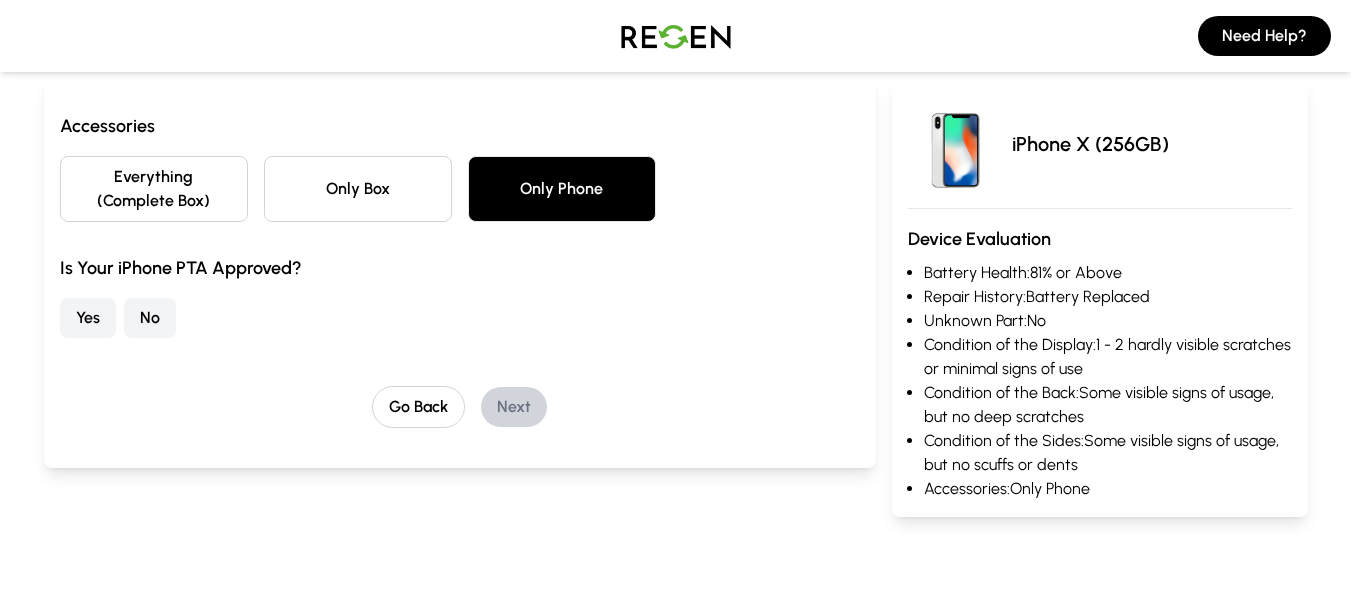 click on "Yes" at bounding box center (88, 318) 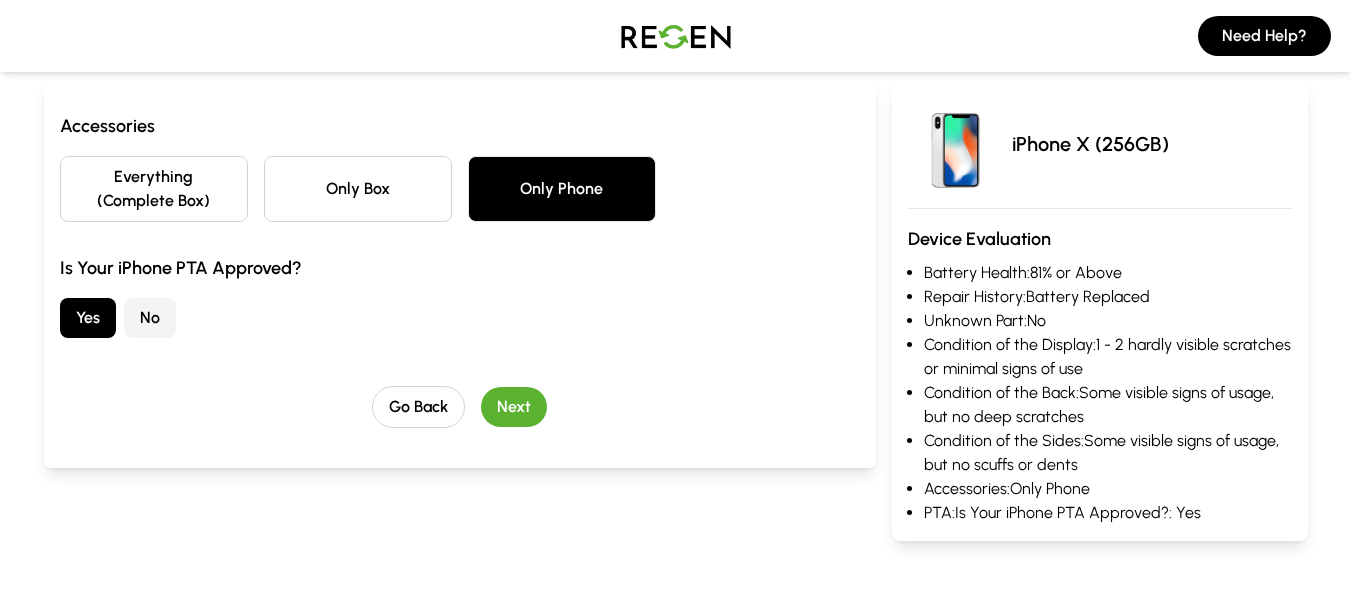 click on "Next" at bounding box center [514, 407] 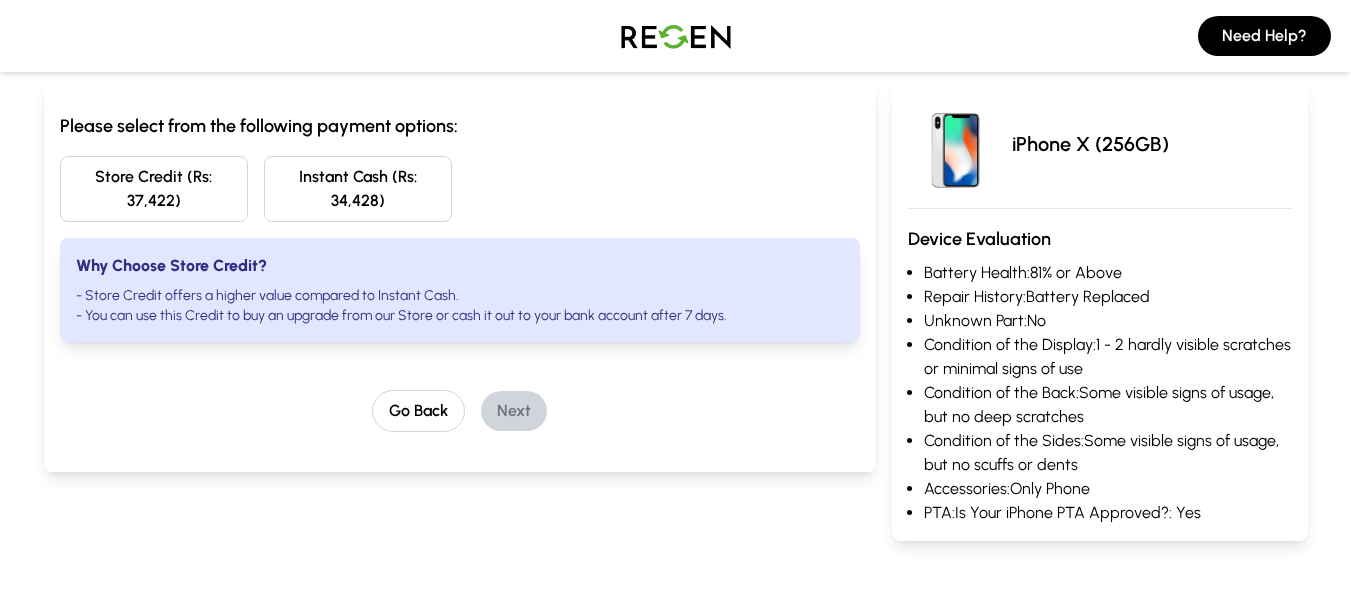 click on "Store Credit (Rs: 37,422)" at bounding box center (154, 189) 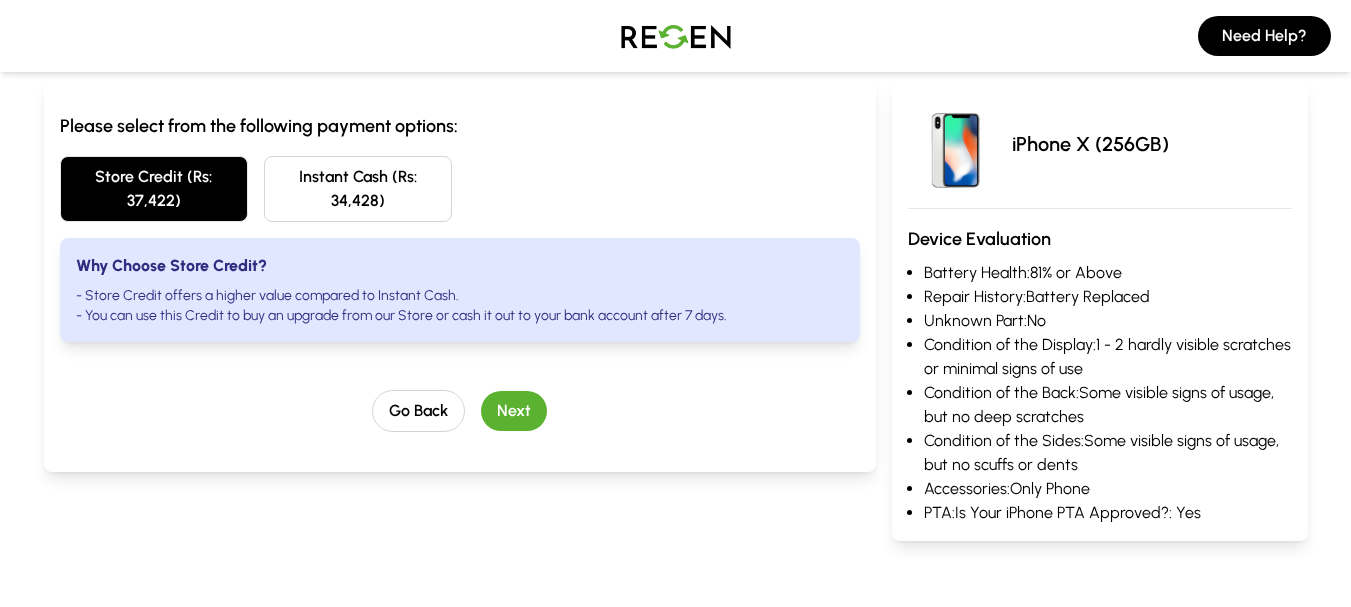 click on "Next" at bounding box center [514, 411] 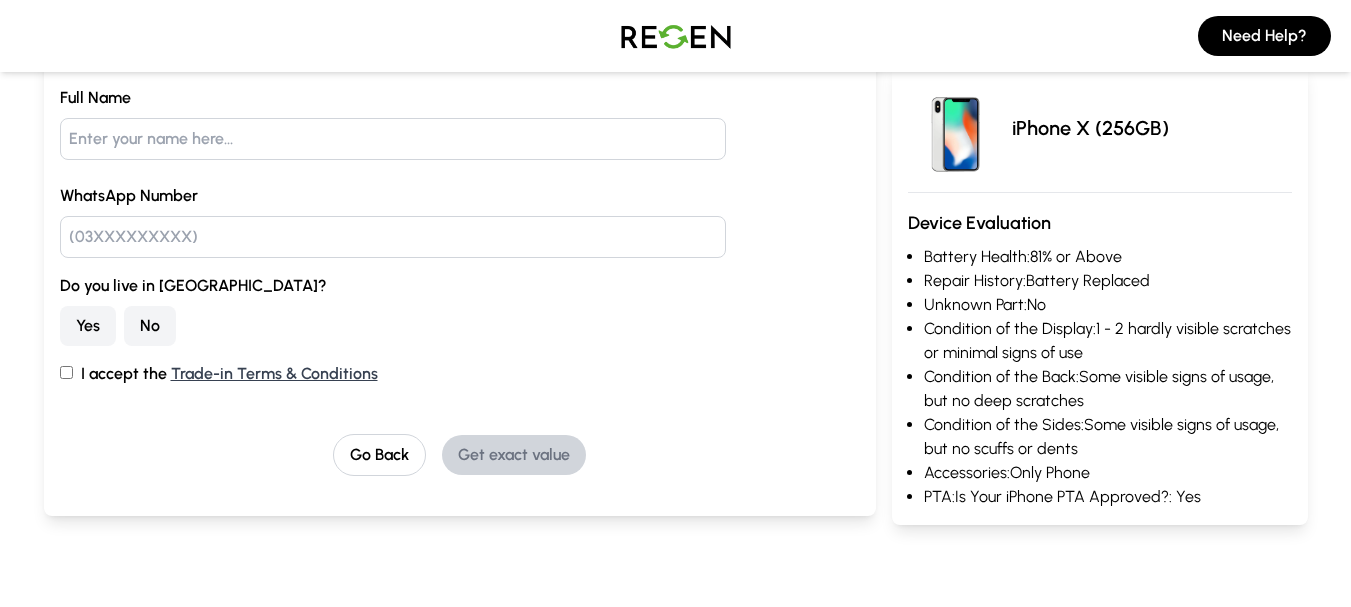 scroll, scrollTop: 300, scrollLeft: 0, axis: vertical 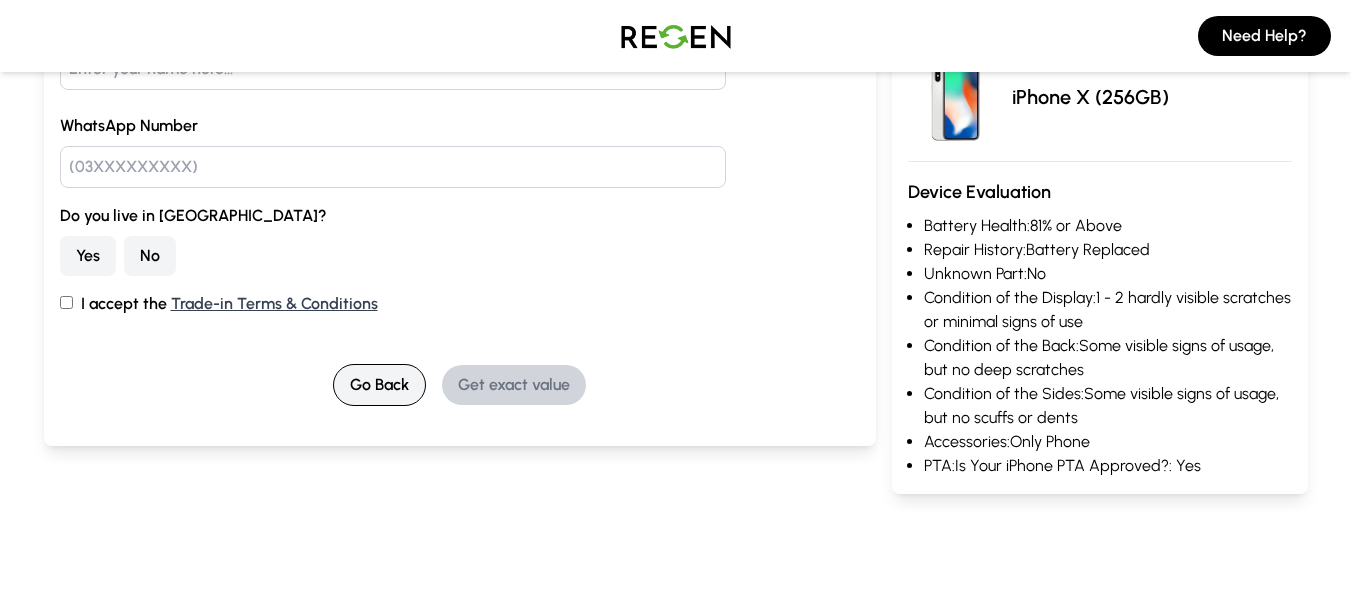 click on "Go Back" at bounding box center (379, 385) 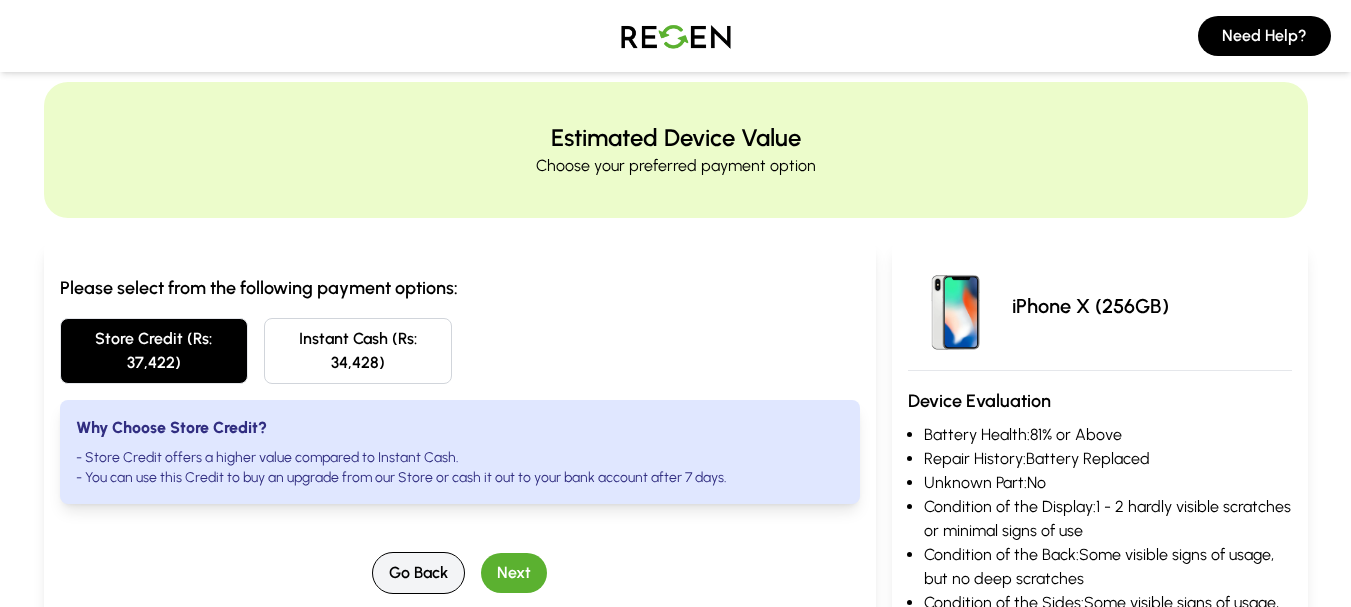 scroll, scrollTop: 0, scrollLeft: 0, axis: both 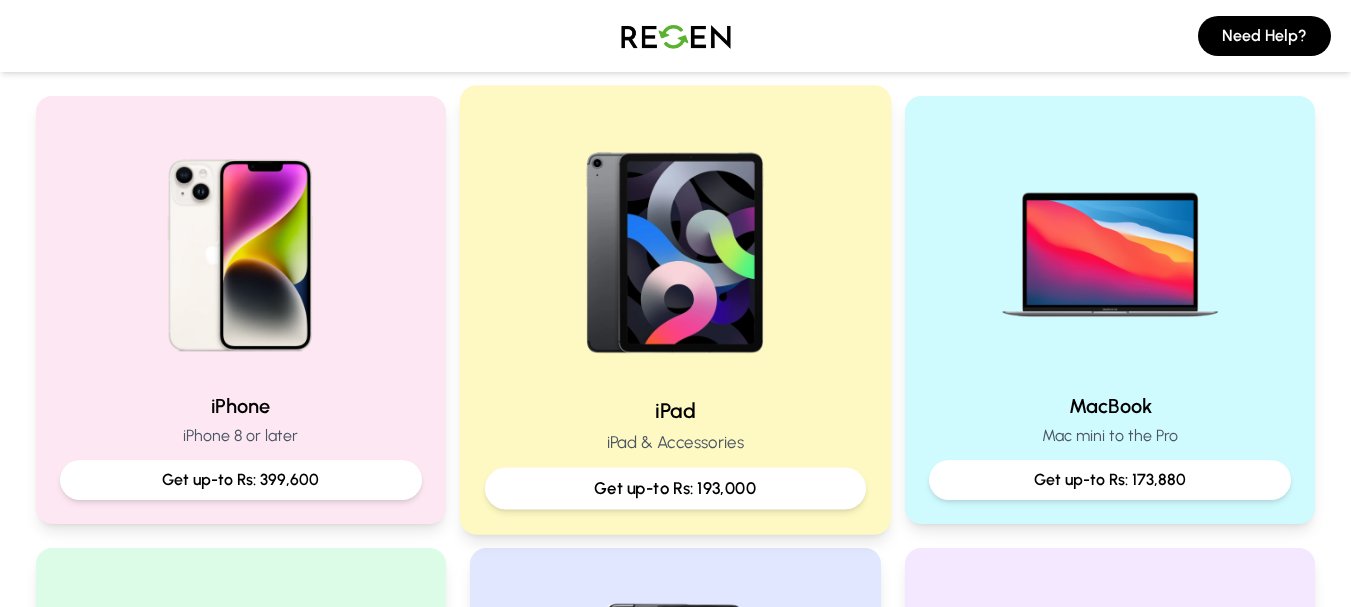 click on "Get up-to Rs: 193,000" at bounding box center (675, 488) 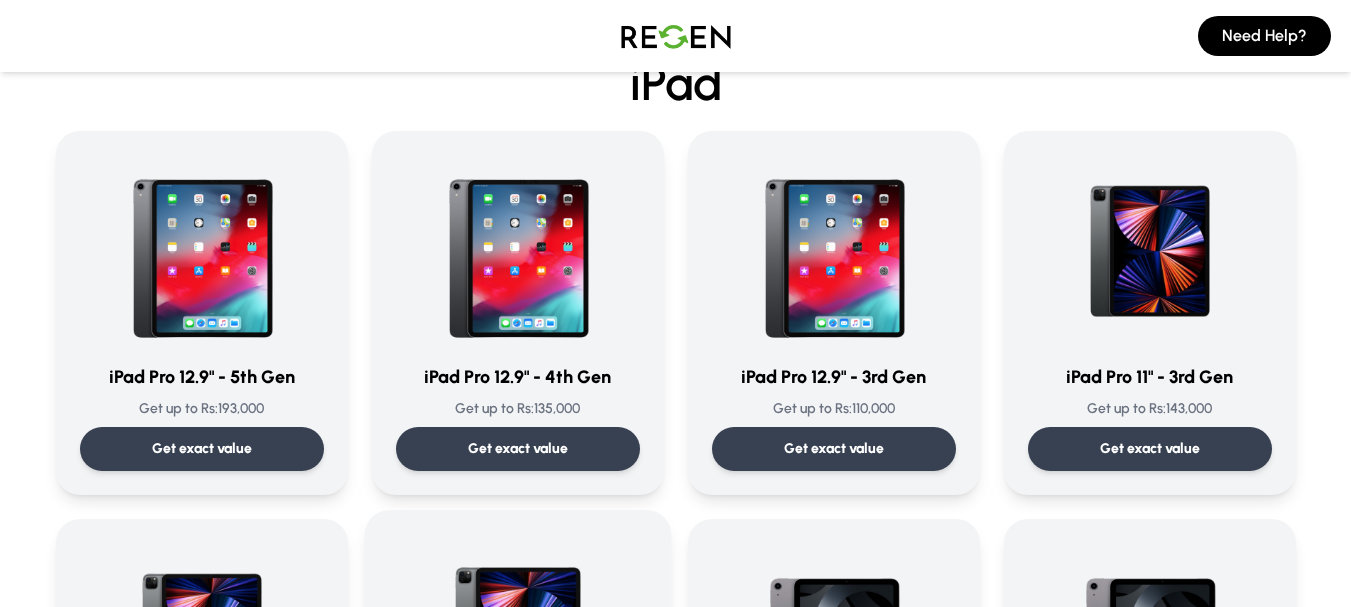 scroll, scrollTop: 0, scrollLeft: 0, axis: both 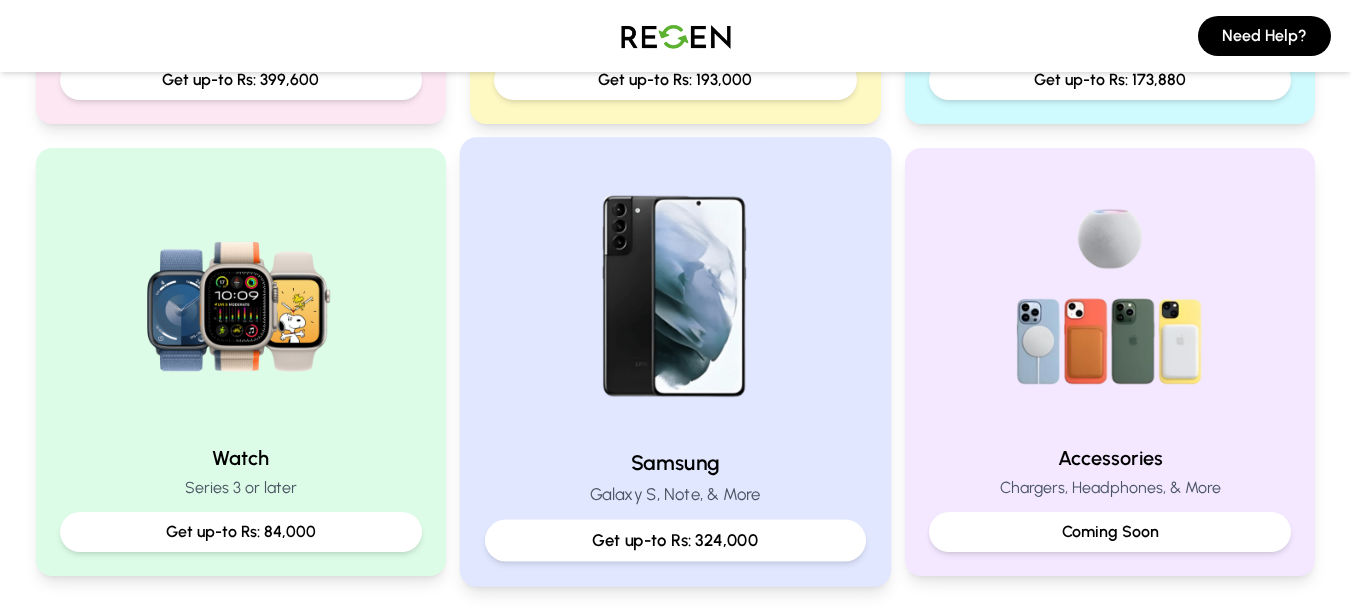 click on "Get up-to Rs: 324,000" at bounding box center (675, 540) 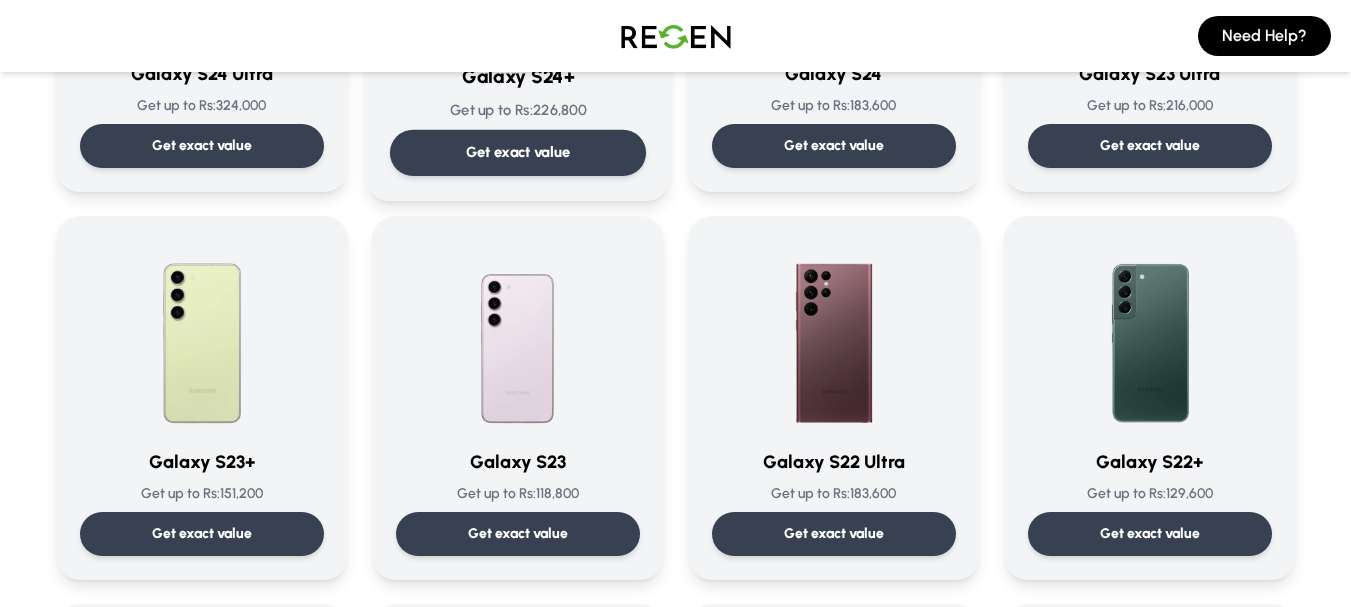 scroll, scrollTop: 0, scrollLeft: 0, axis: both 